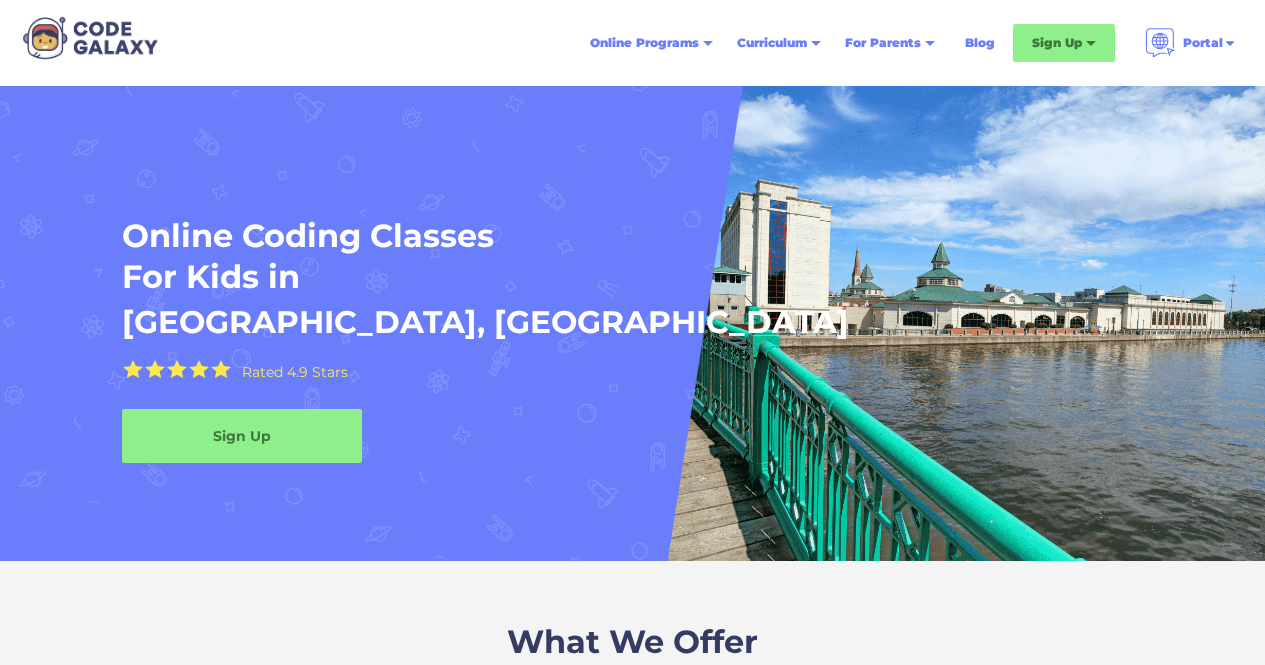 scroll, scrollTop: 0, scrollLeft: 0, axis: both 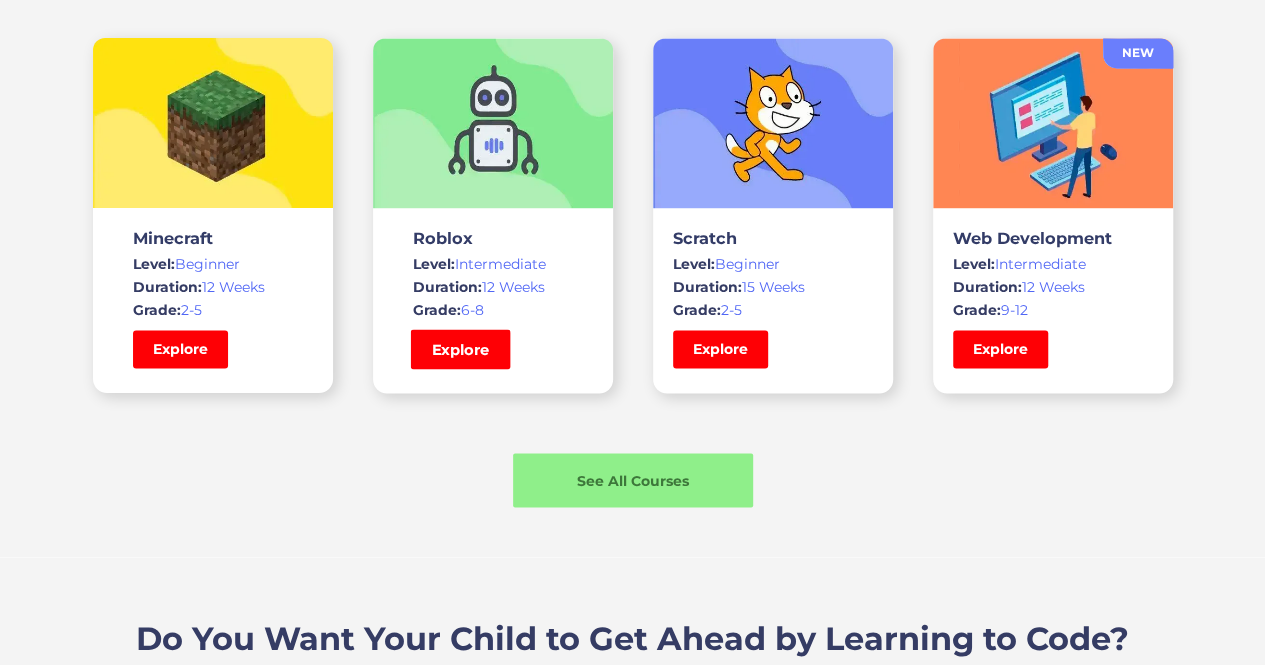 click on "Explore" at bounding box center [460, 349] 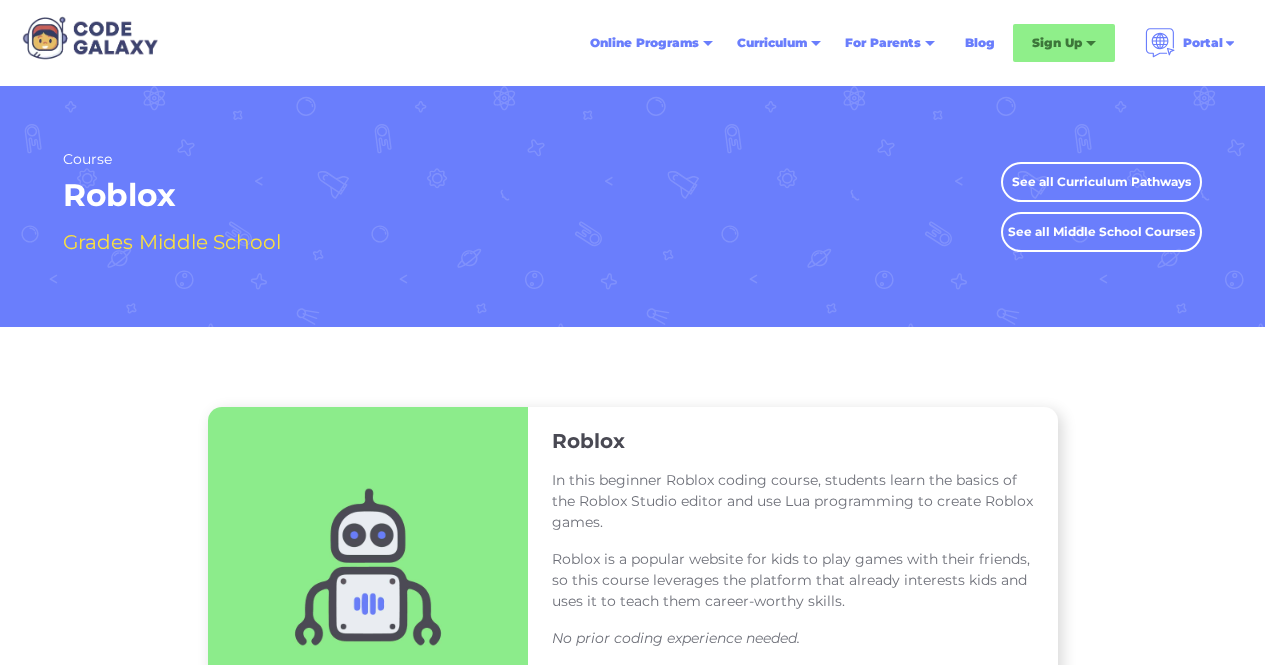 scroll, scrollTop: 0, scrollLeft: 0, axis: both 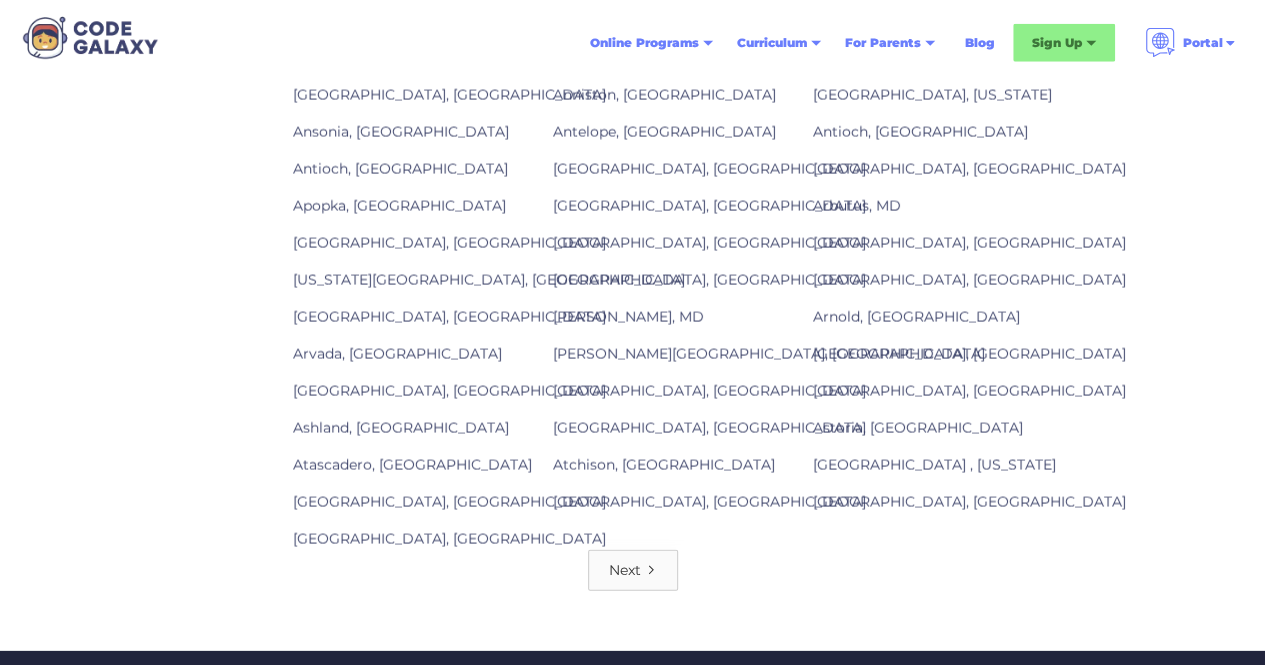 click on "Next" at bounding box center (625, 570) 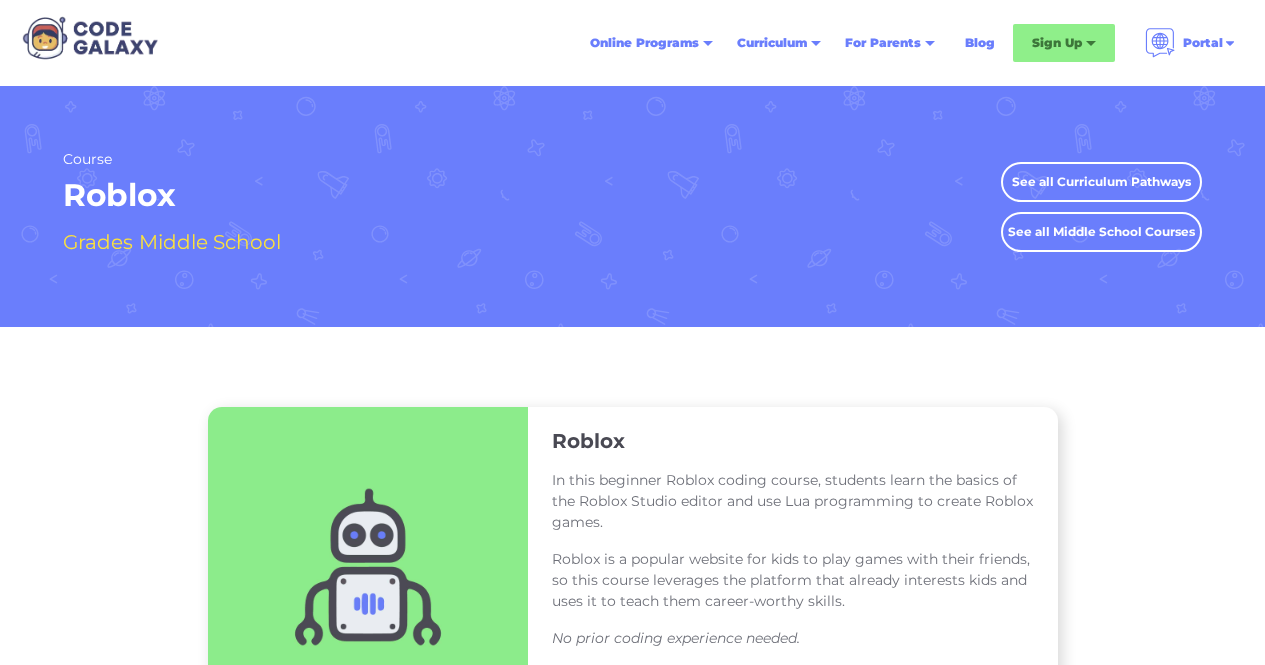scroll, scrollTop: 0, scrollLeft: 0, axis: both 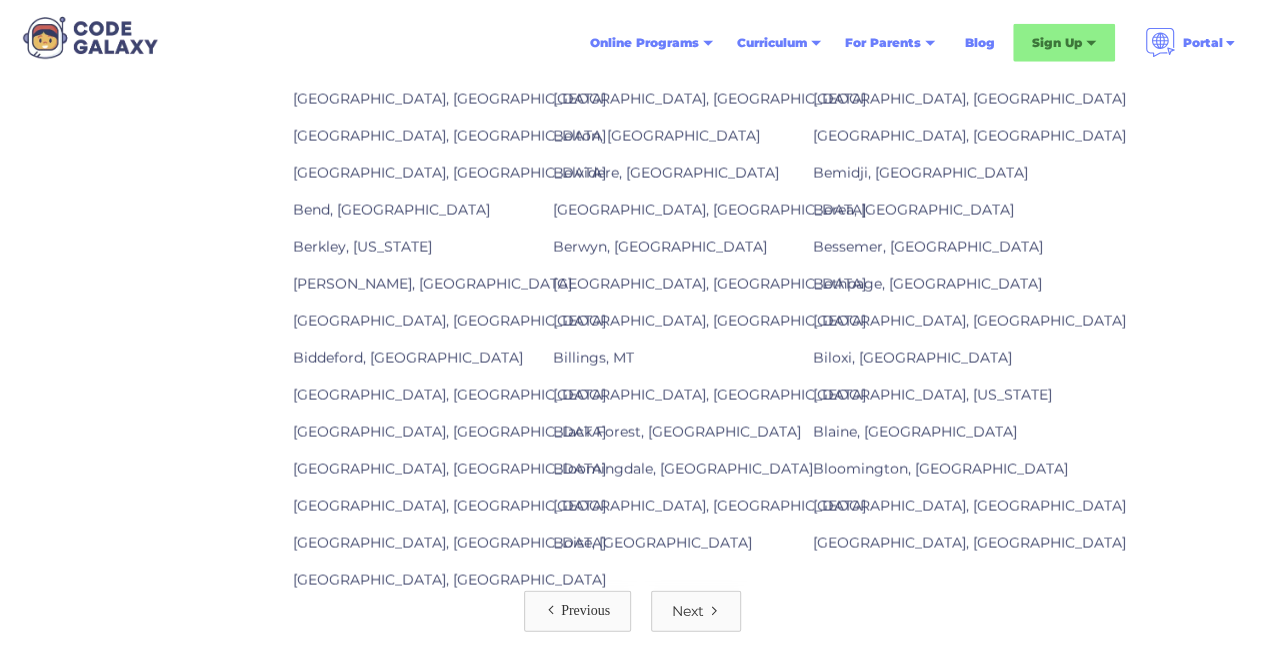 click on "[GEOGRAPHIC_DATA], [GEOGRAPHIC_DATA]" at bounding box center [969, 543] 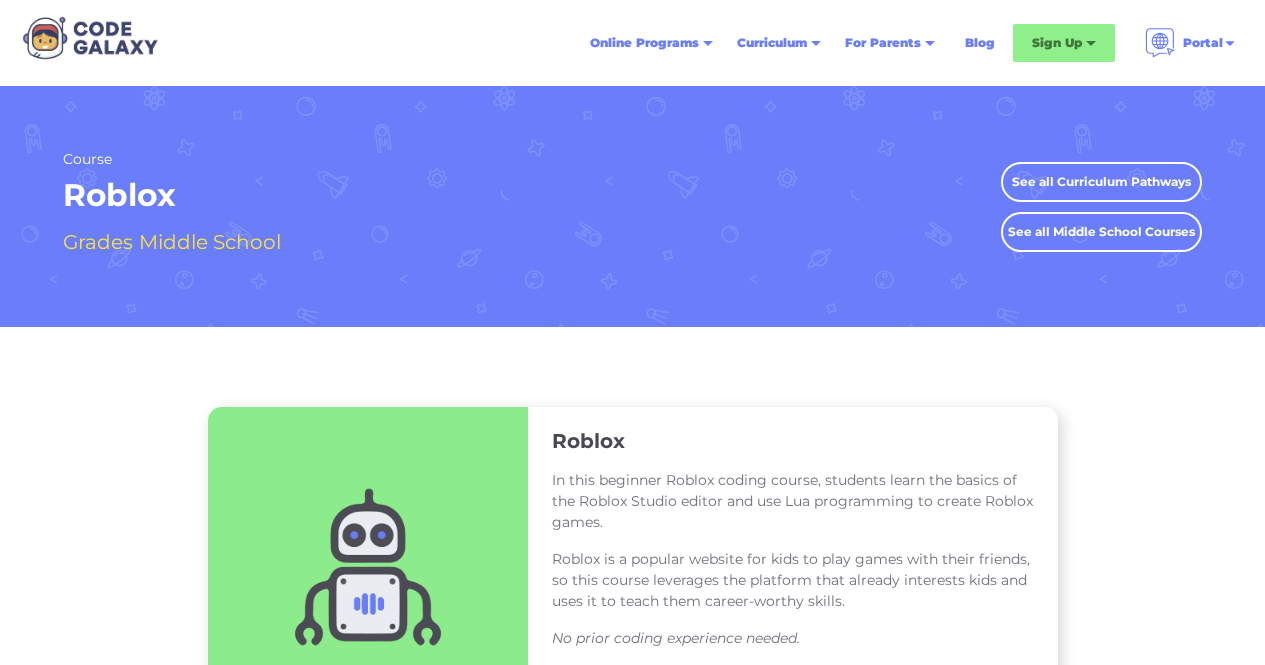 scroll, scrollTop: 2578, scrollLeft: 0, axis: vertical 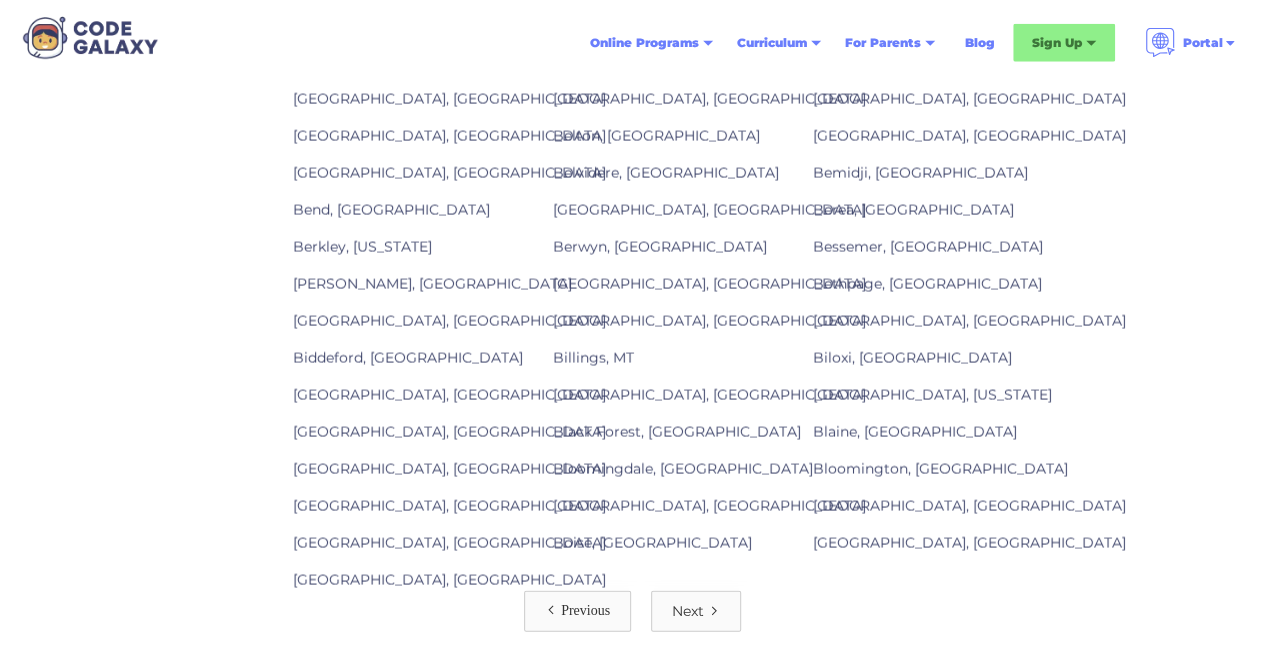 click on "Bolingbrook, IL" at bounding box center (969, 543) 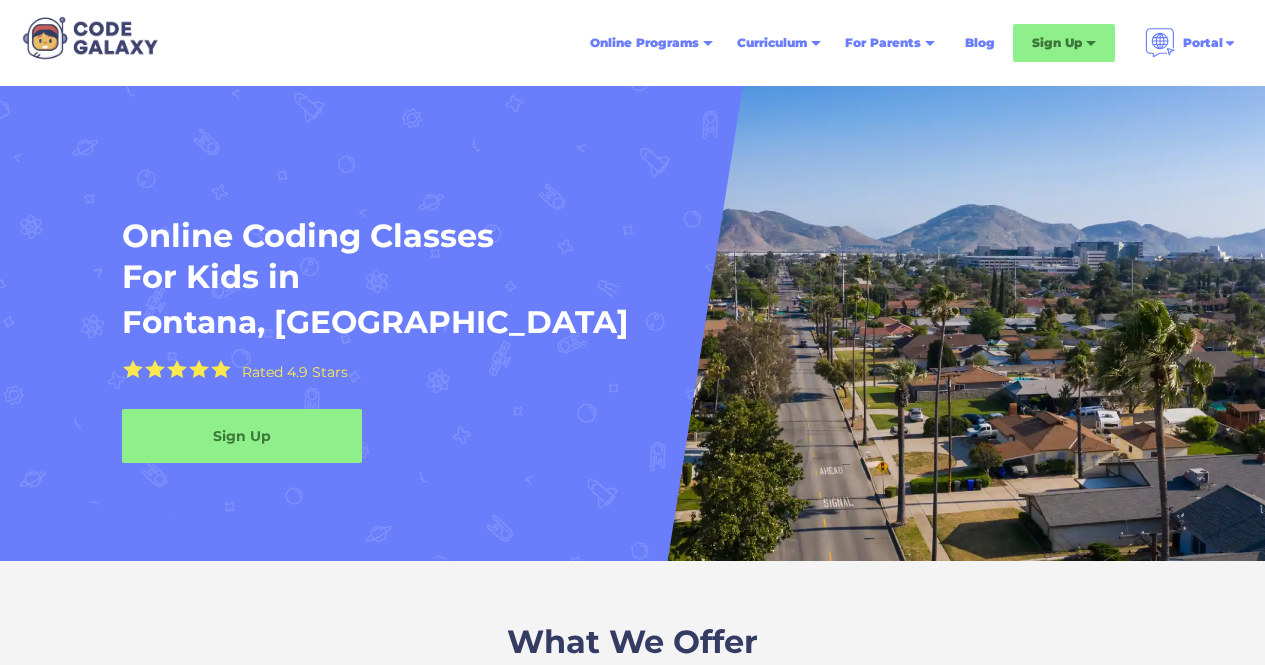 scroll, scrollTop: 0, scrollLeft: 0, axis: both 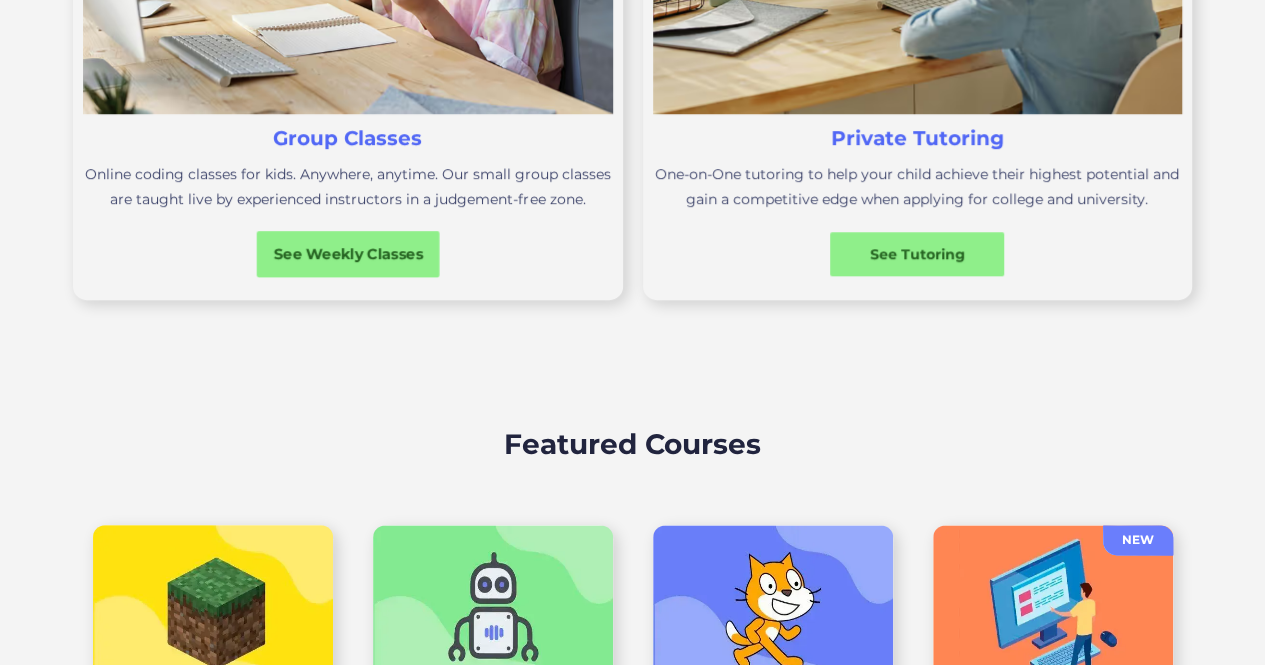 click on "See Weekly Classes" at bounding box center [348, 254] 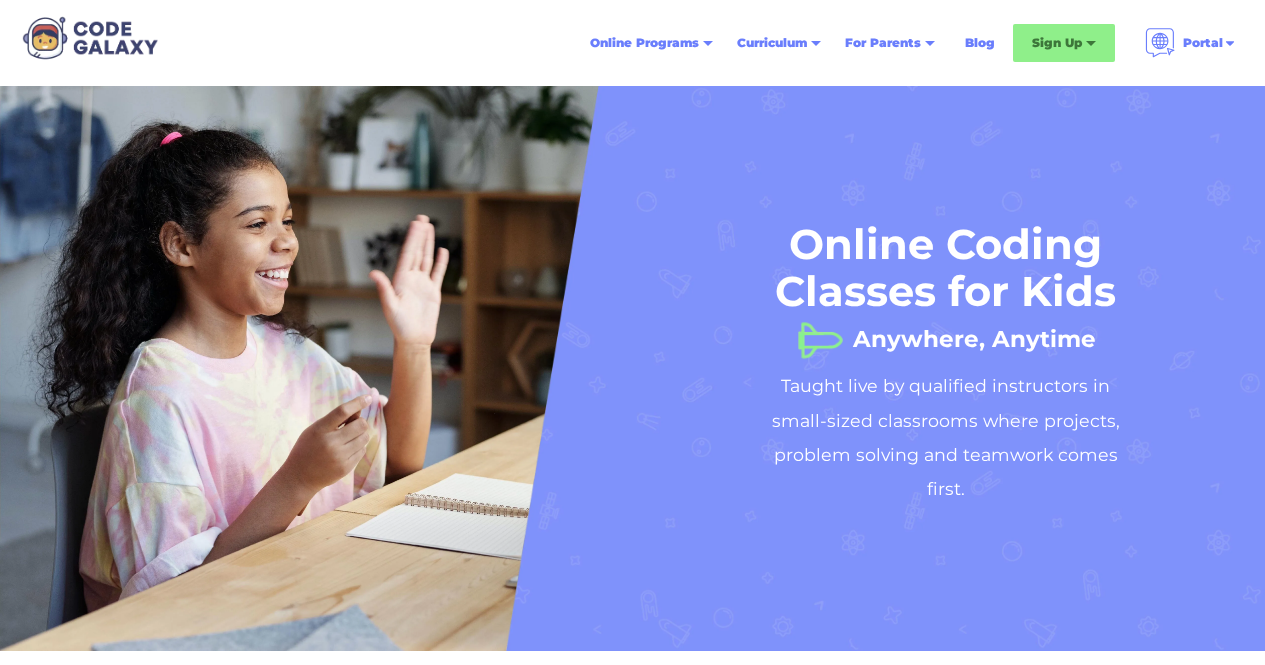 scroll, scrollTop: 0, scrollLeft: 0, axis: both 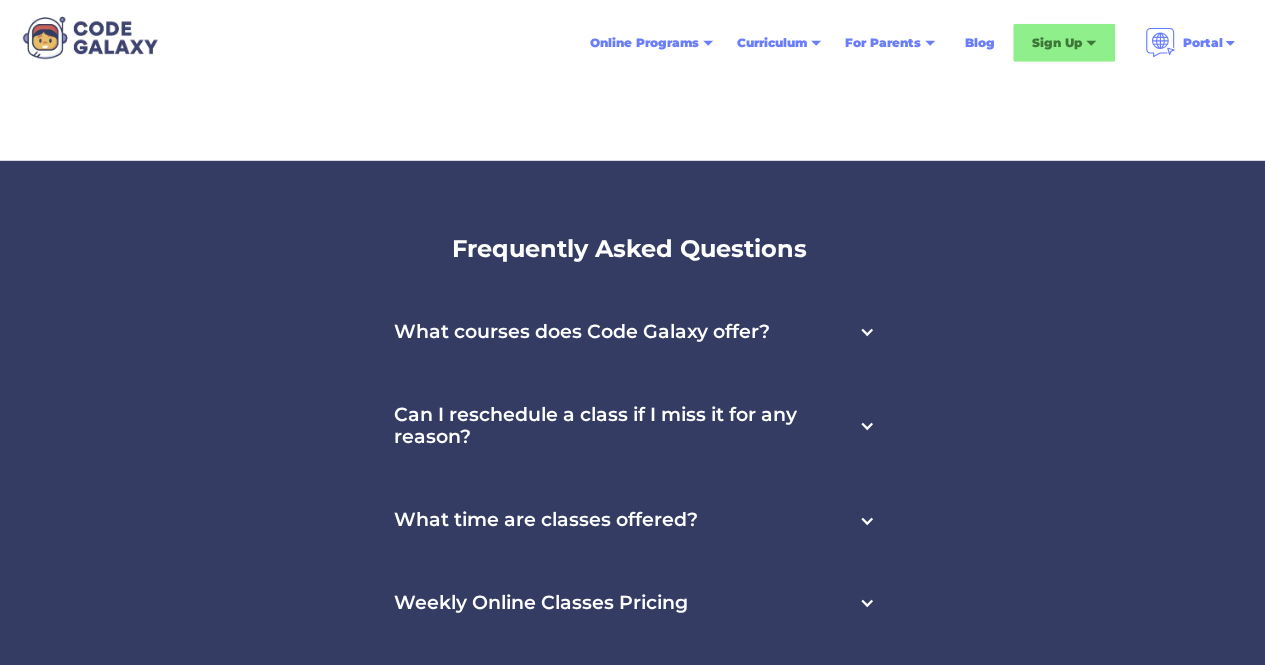 click on "Weekly Online Classes Pricing" at bounding box center (541, 603) 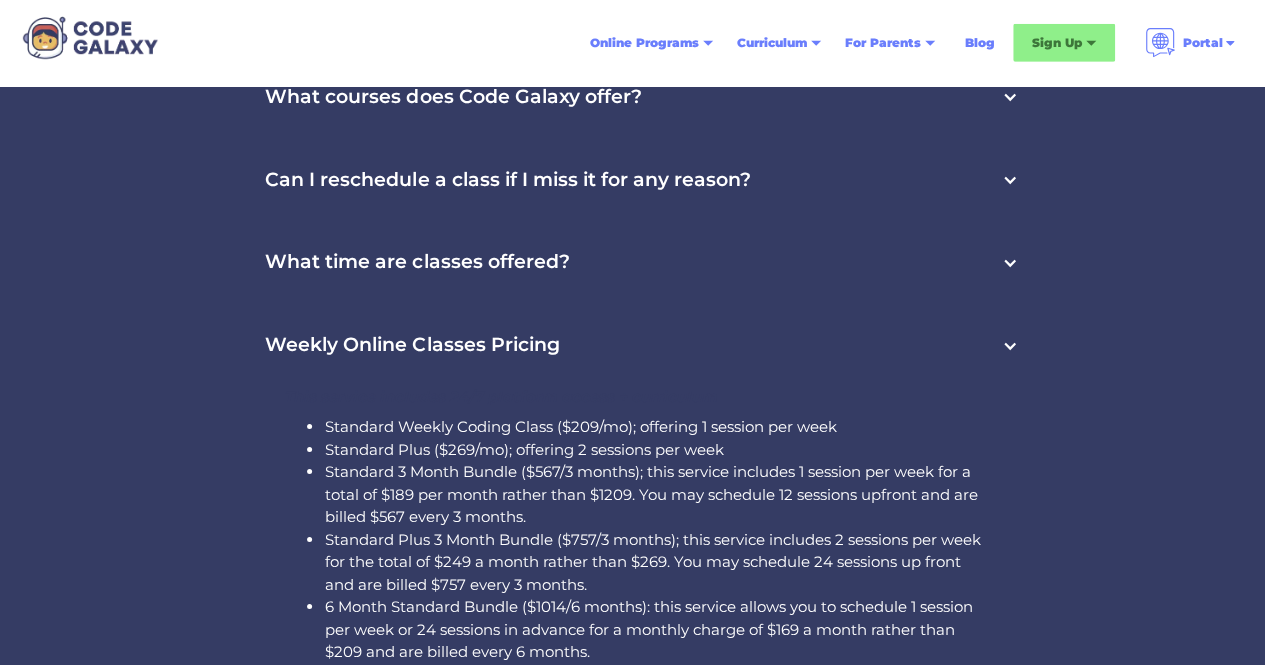 scroll, scrollTop: 6885, scrollLeft: 0, axis: vertical 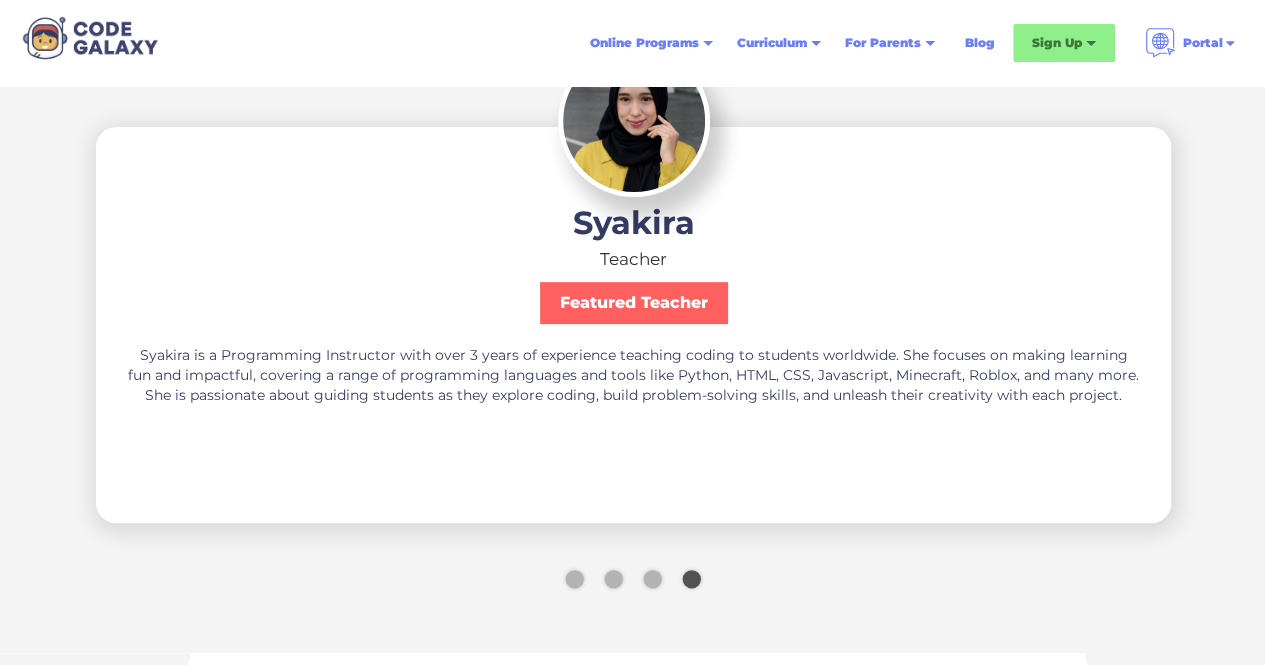 click at bounding box center (652, 579) 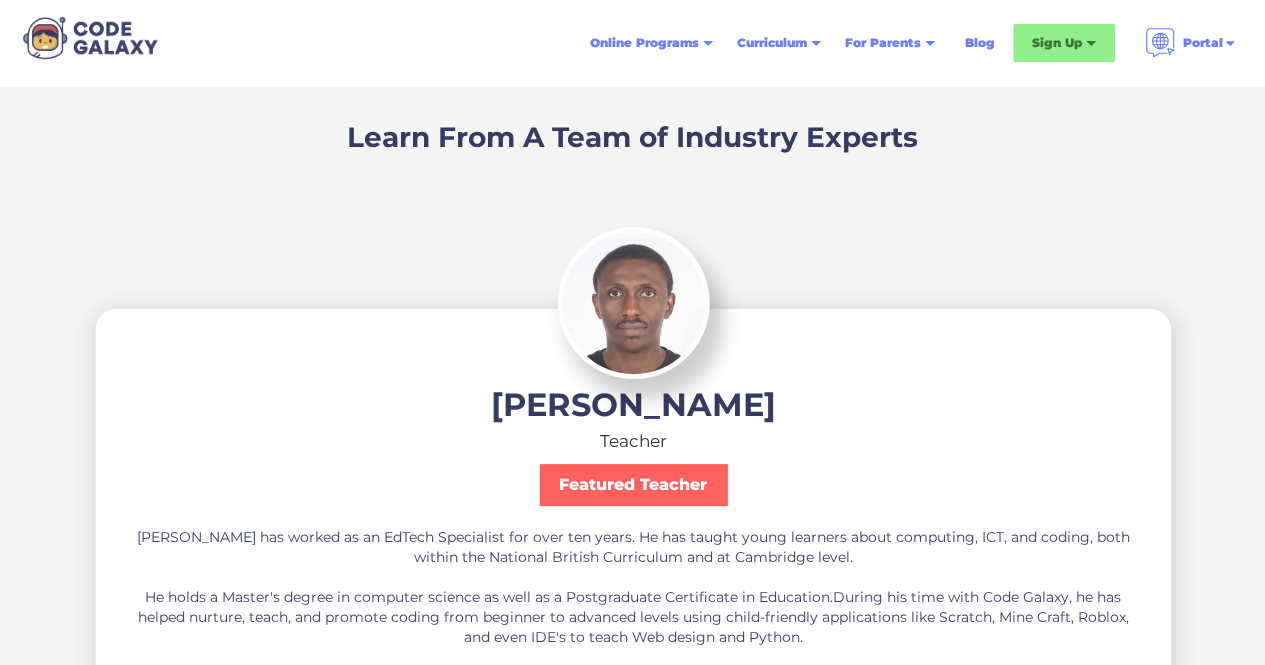 scroll, scrollTop: 3788, scrollLeft: 0, axis: vertical 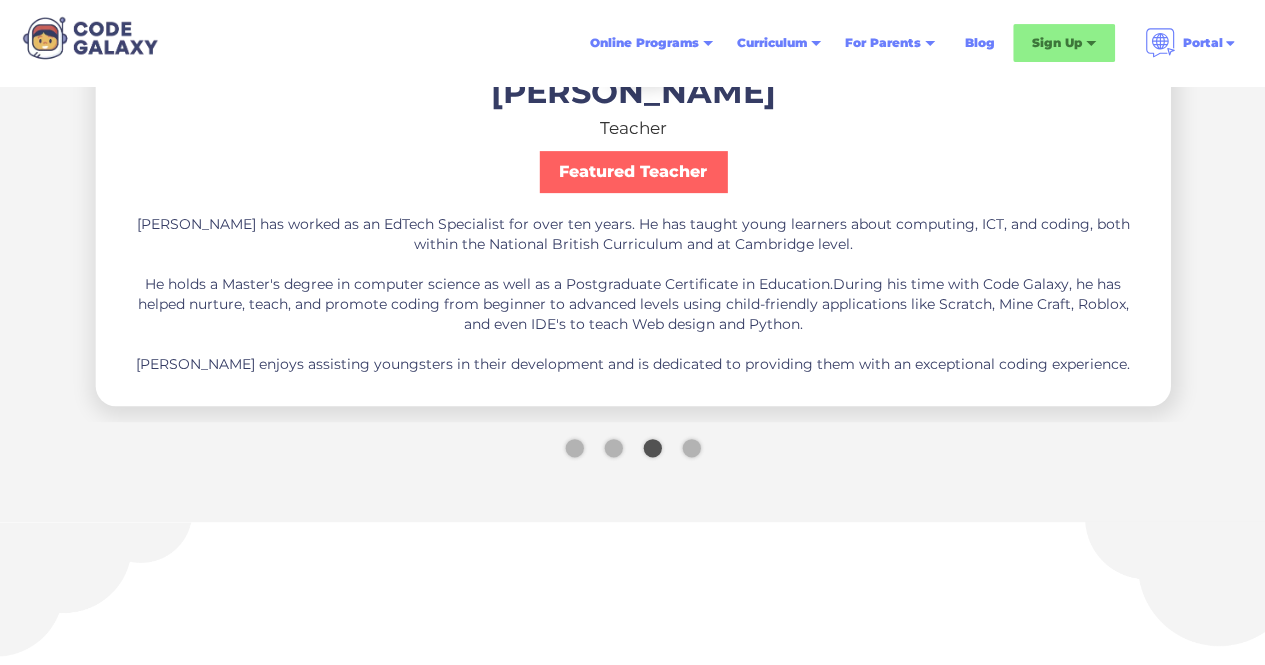 click at bounding box center [691, 448] 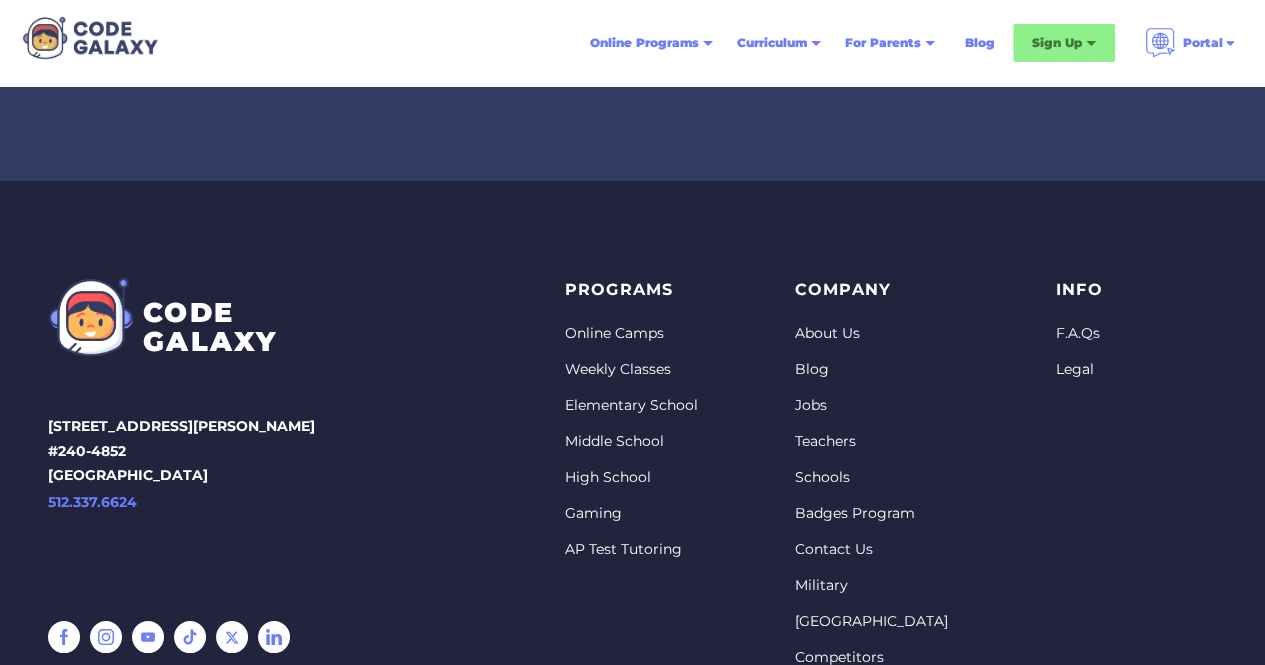 scroll, scrollTop: 7338, scrollLeft: 0, axis: vertical 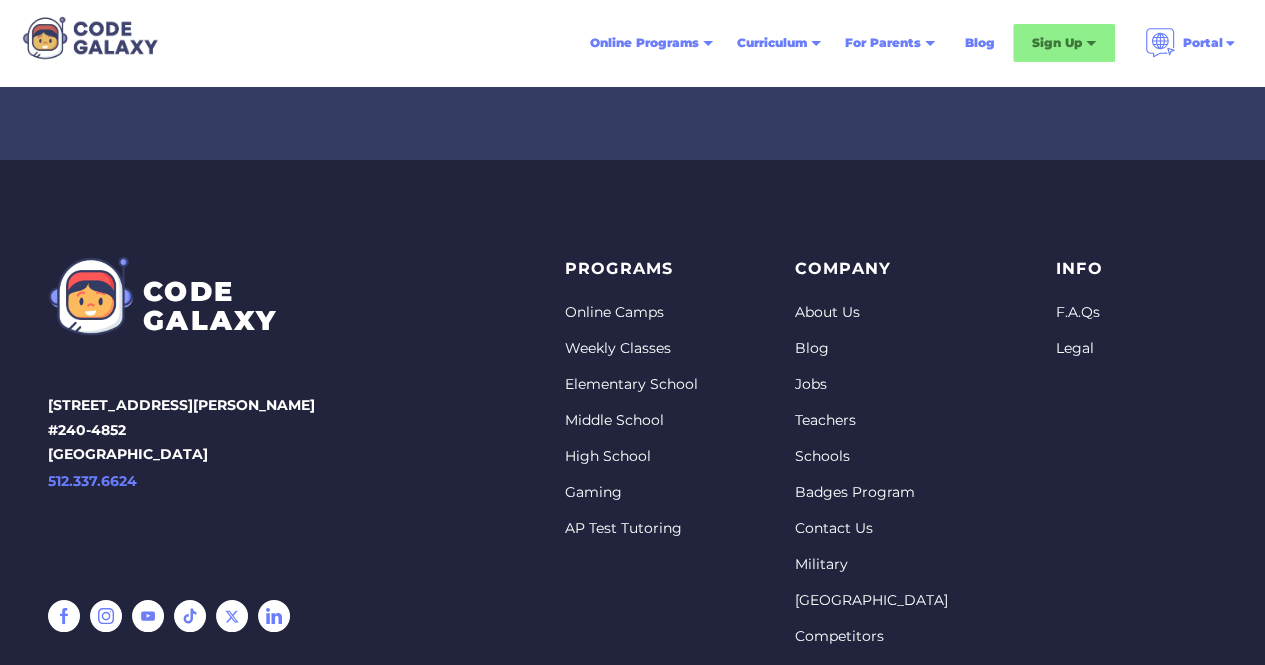 click on "Online Camps" at bounding box center (631, 313) 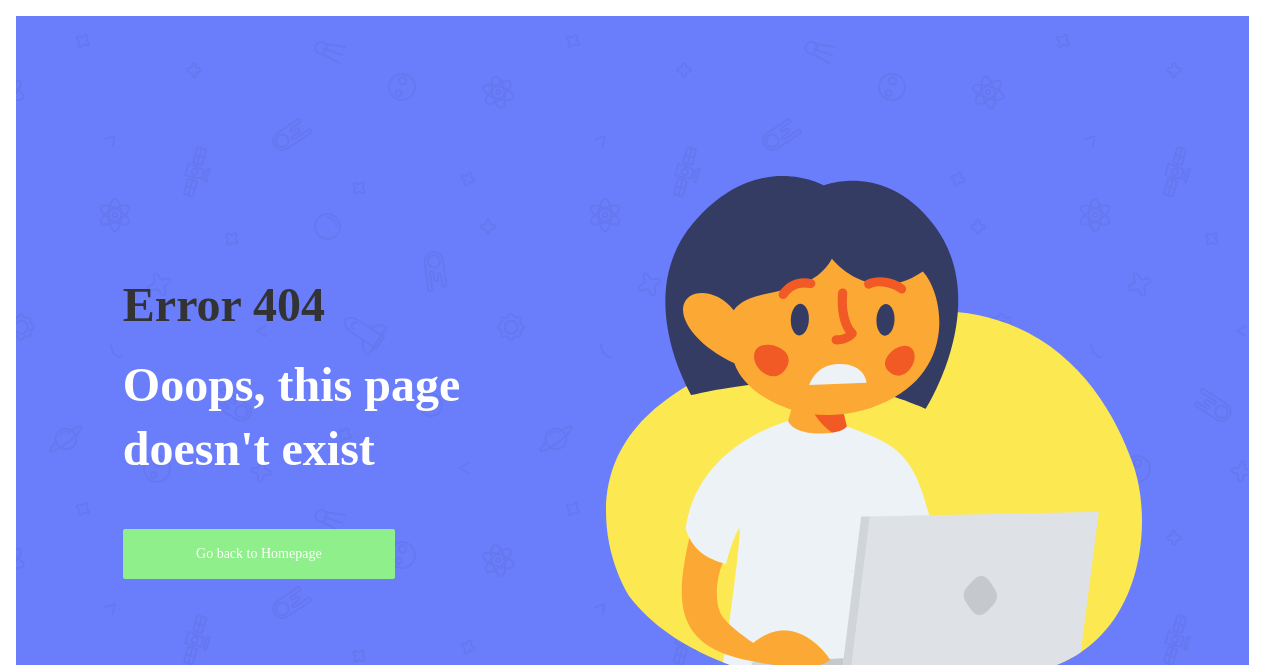 scroll, scrollTop: 0, scrollLeft: 0, axis: both 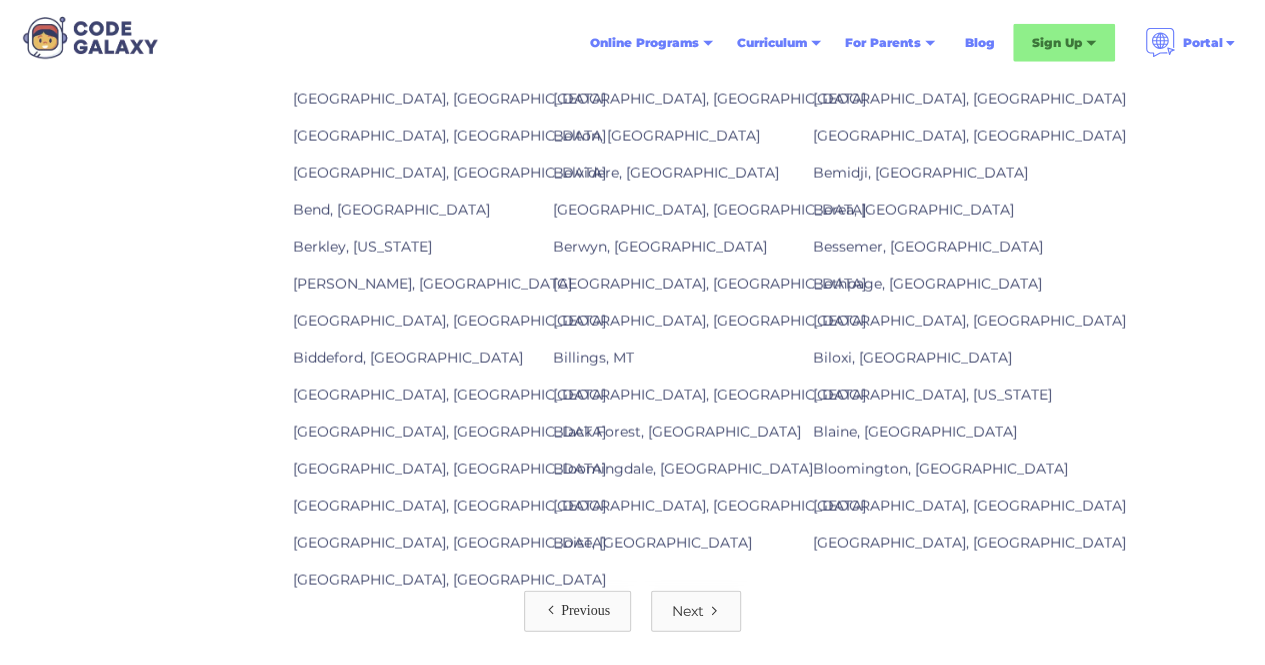 click on "[GEOGRAPHIC_DATA], [GEOGRAPHIC_DATA]" at bounding box center [969, 543] 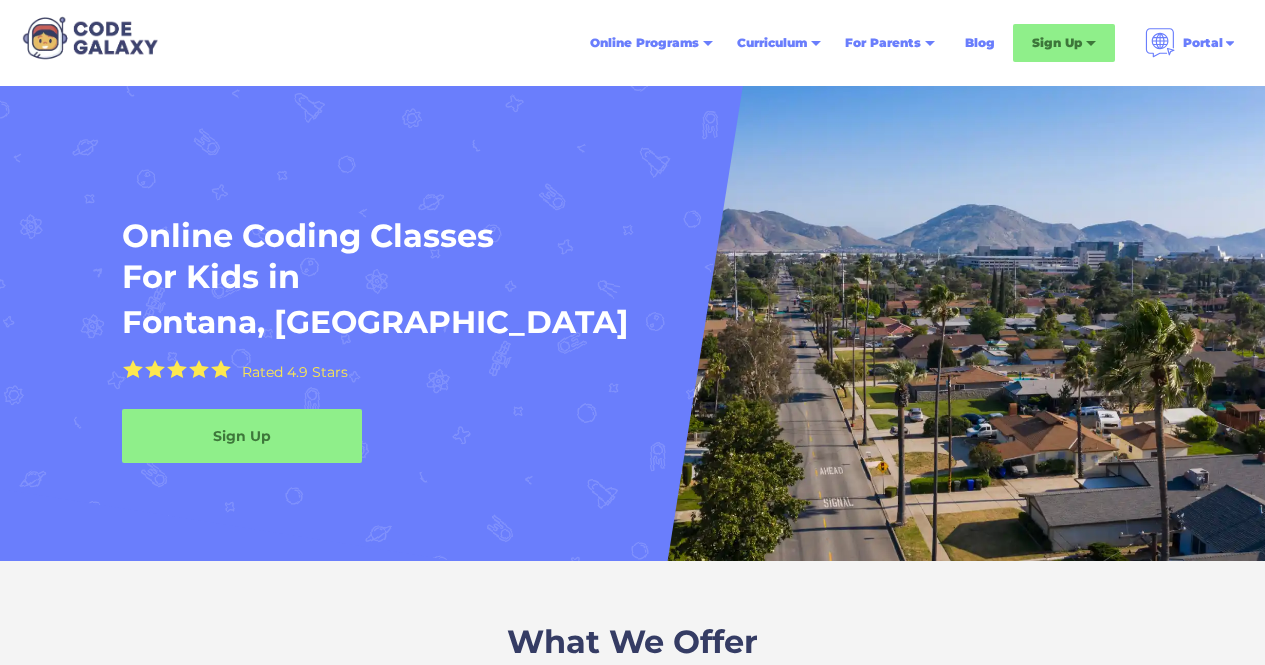 scroll, scrollTop: 0, scrollLeft: 0, axis: both 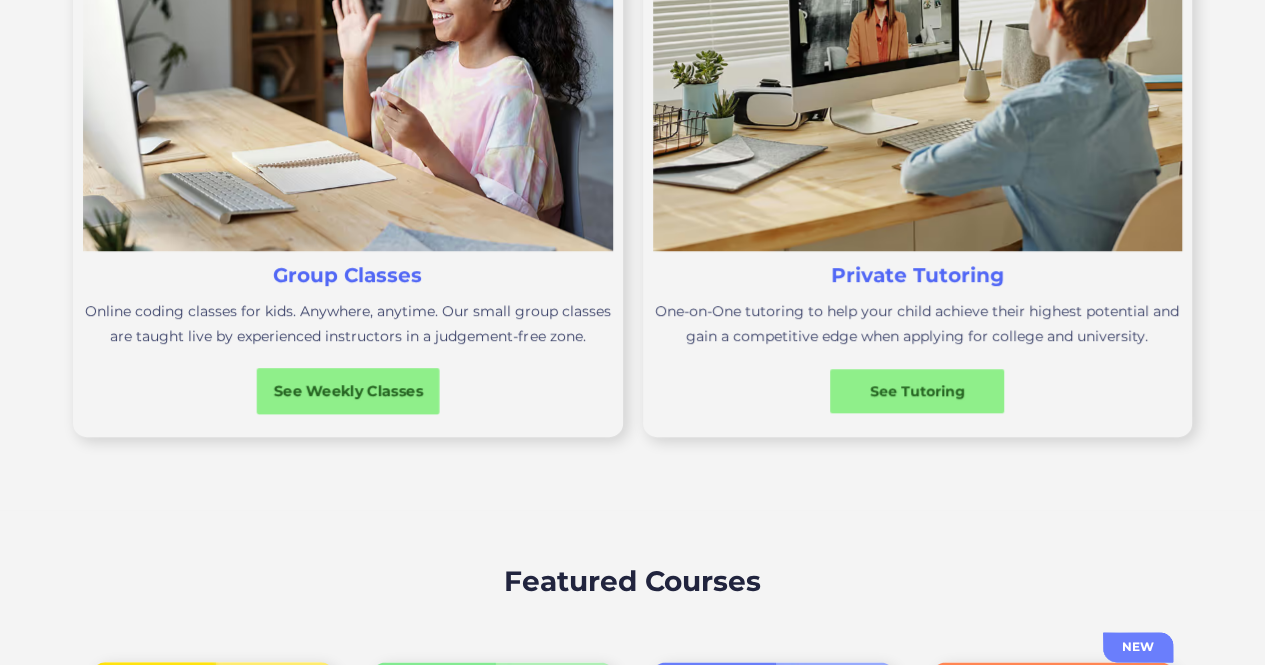 click on "See Weekly Classes" at bounding box center (348, 391) 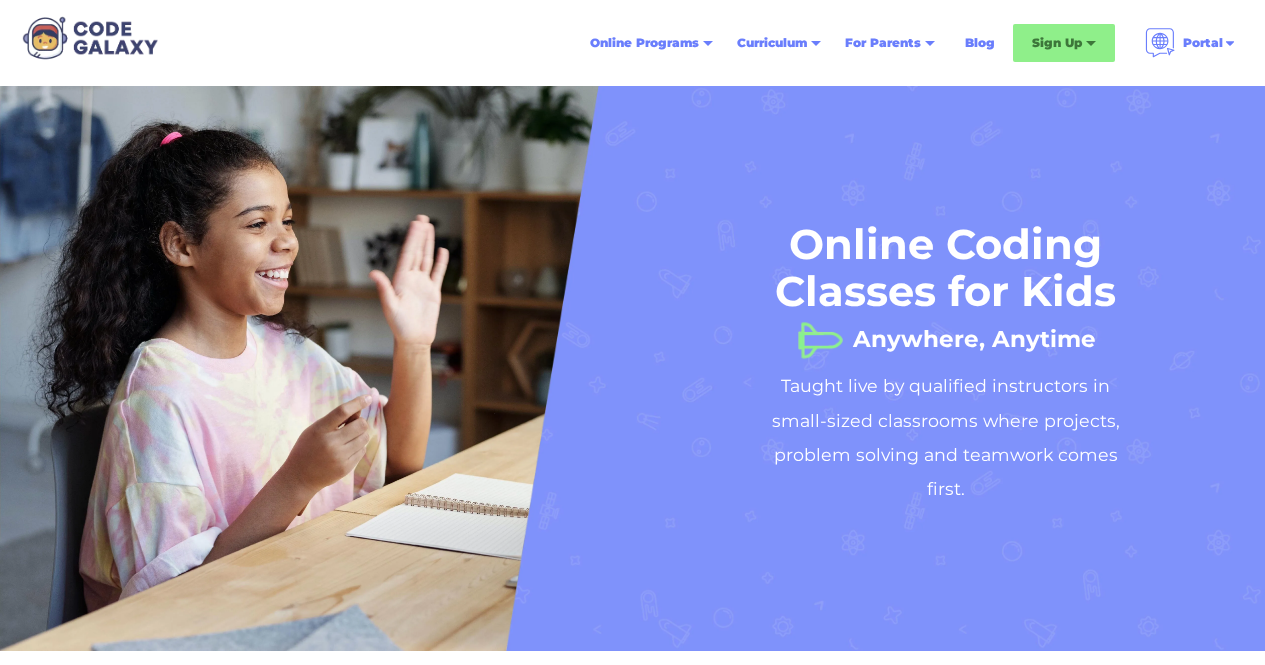 scroll, scrollTop: 0, scrollLeft: 0, axis: both 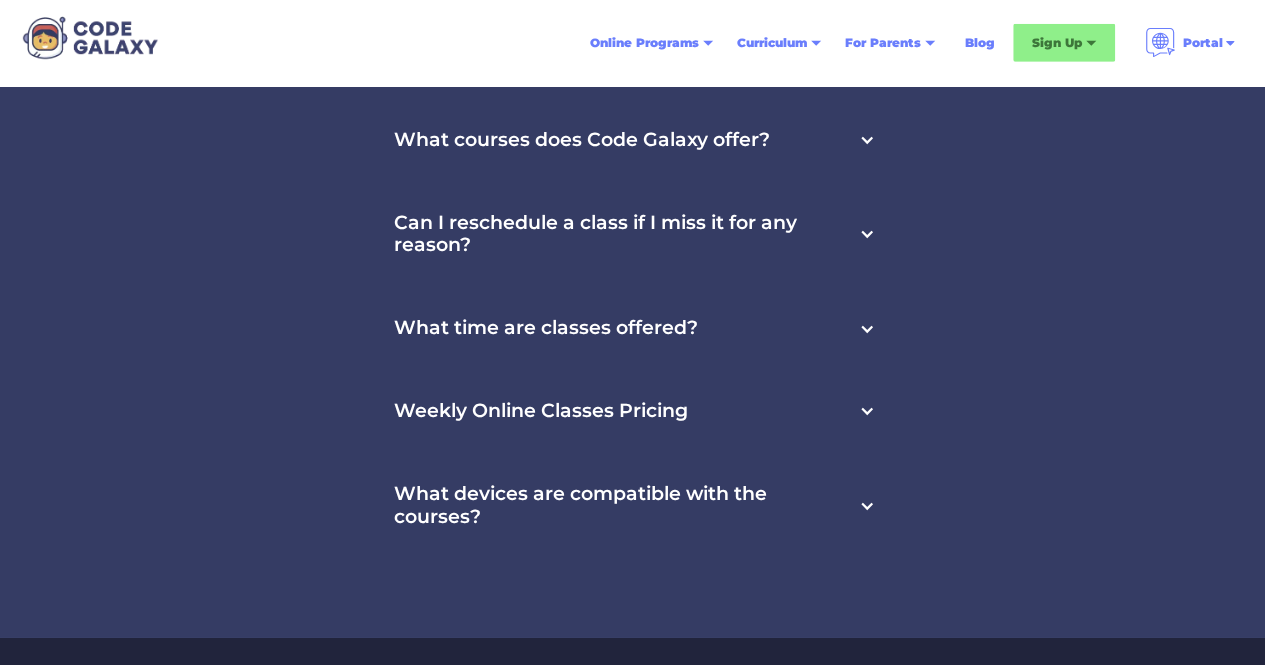 click on "Weekly Online Classes Pricing" at bounding box center [632, 411] 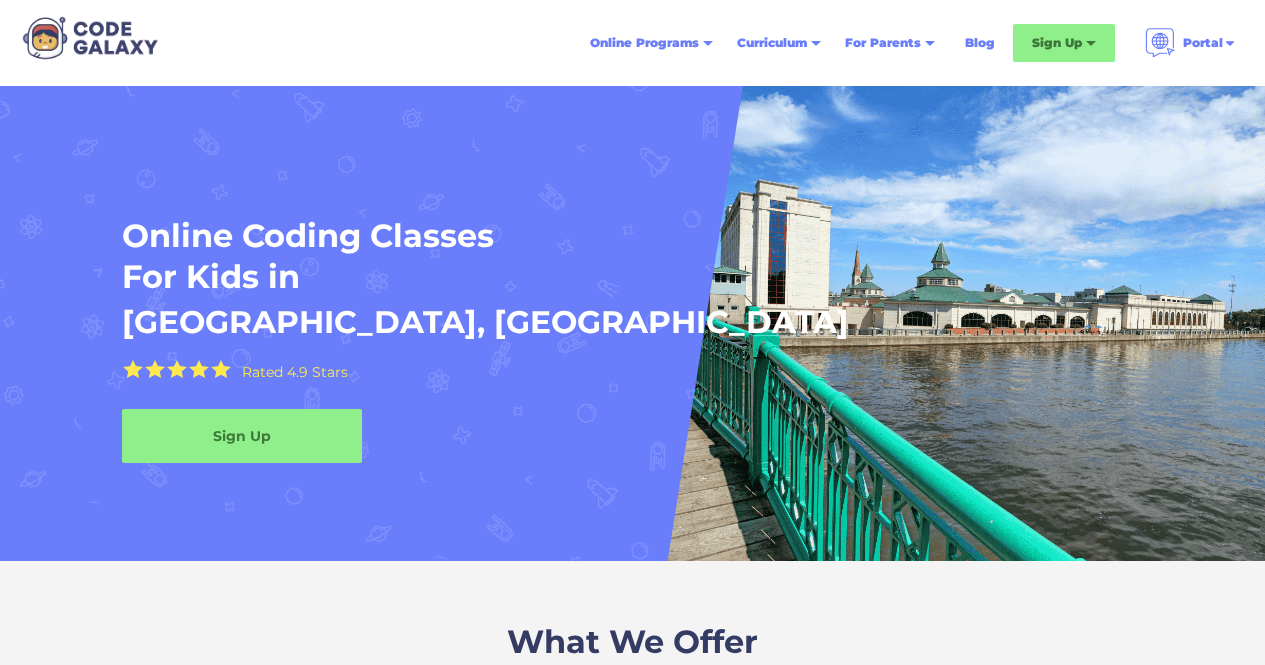 scroll, scrollTop: 0, scrollLeft: 0, axis: both 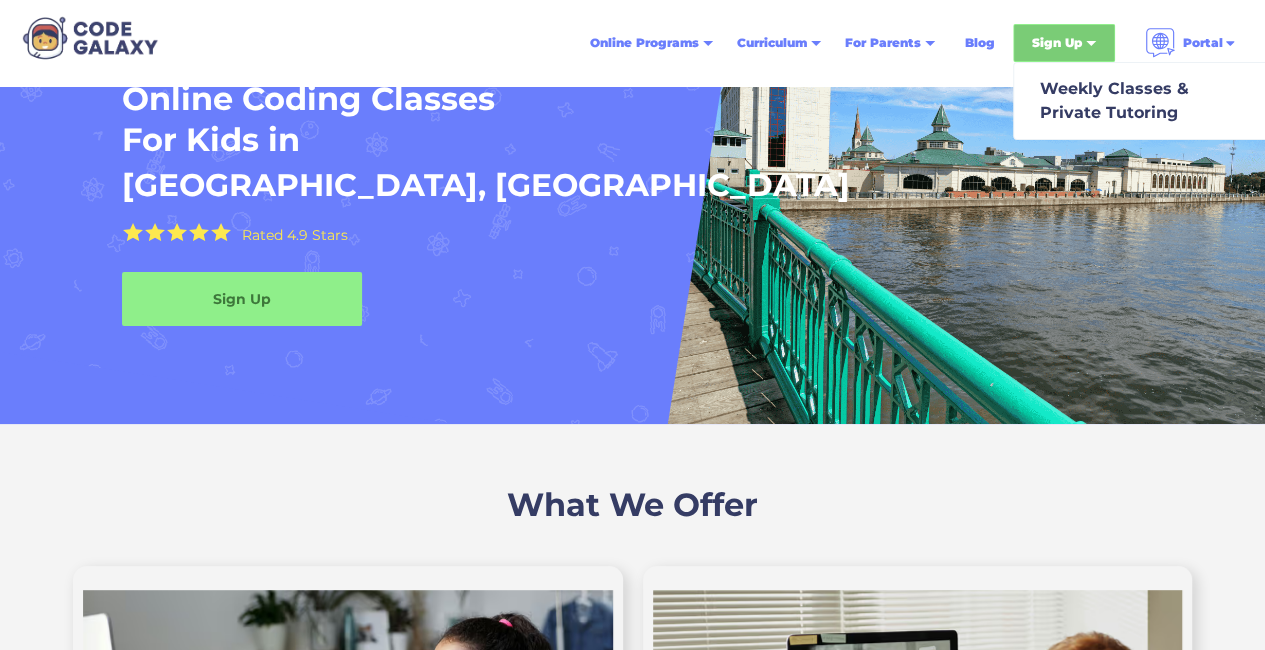 click on "Sign Up" at bounding box center [1057, 43] 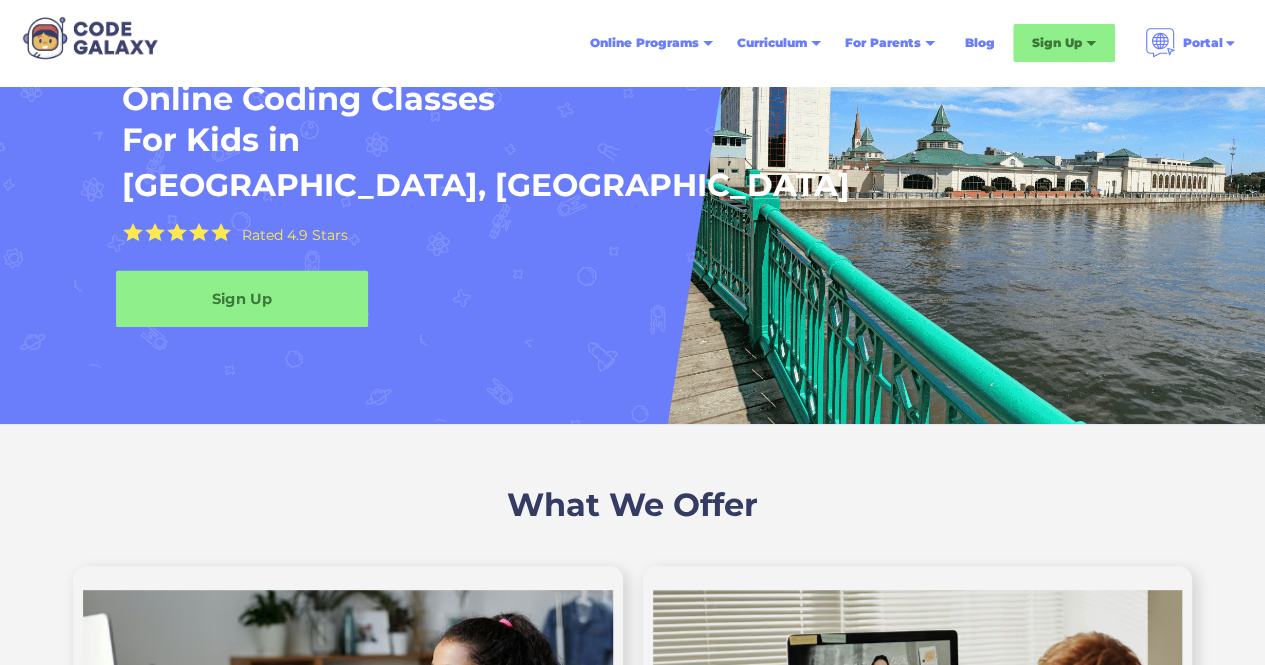 click on "Sign Up" at bounding box center [242, 298] 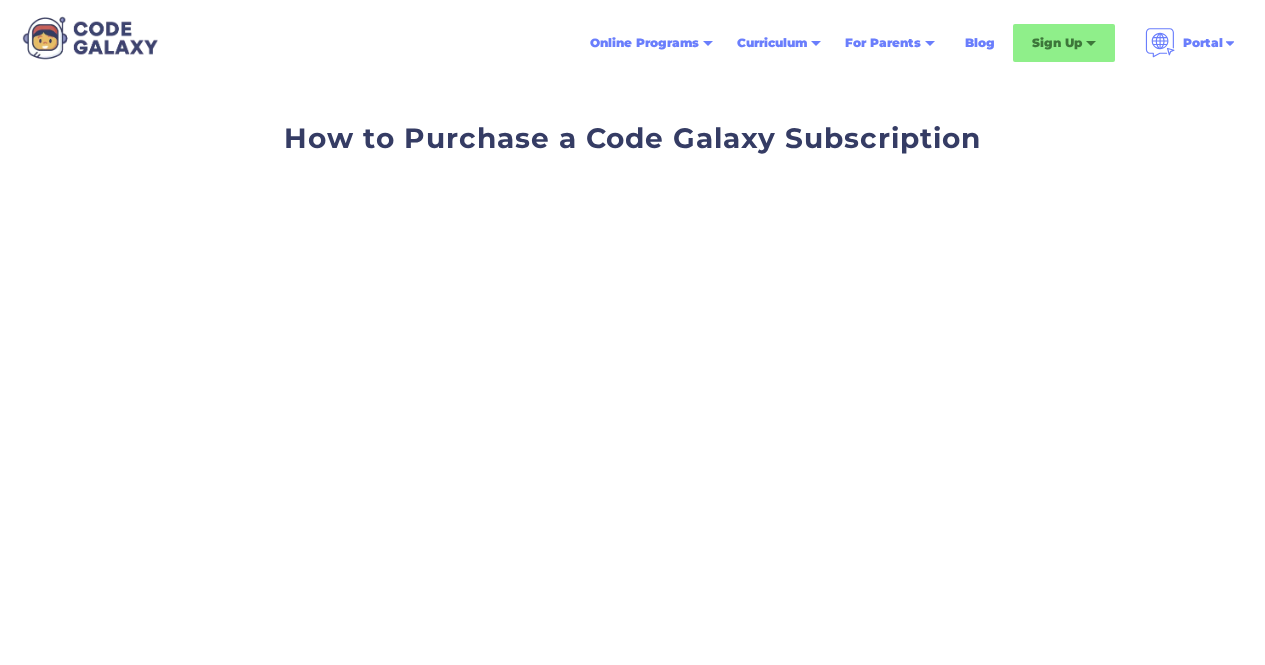 scroll, scrollTop: 0, scrollLeft: 0, axis: both 